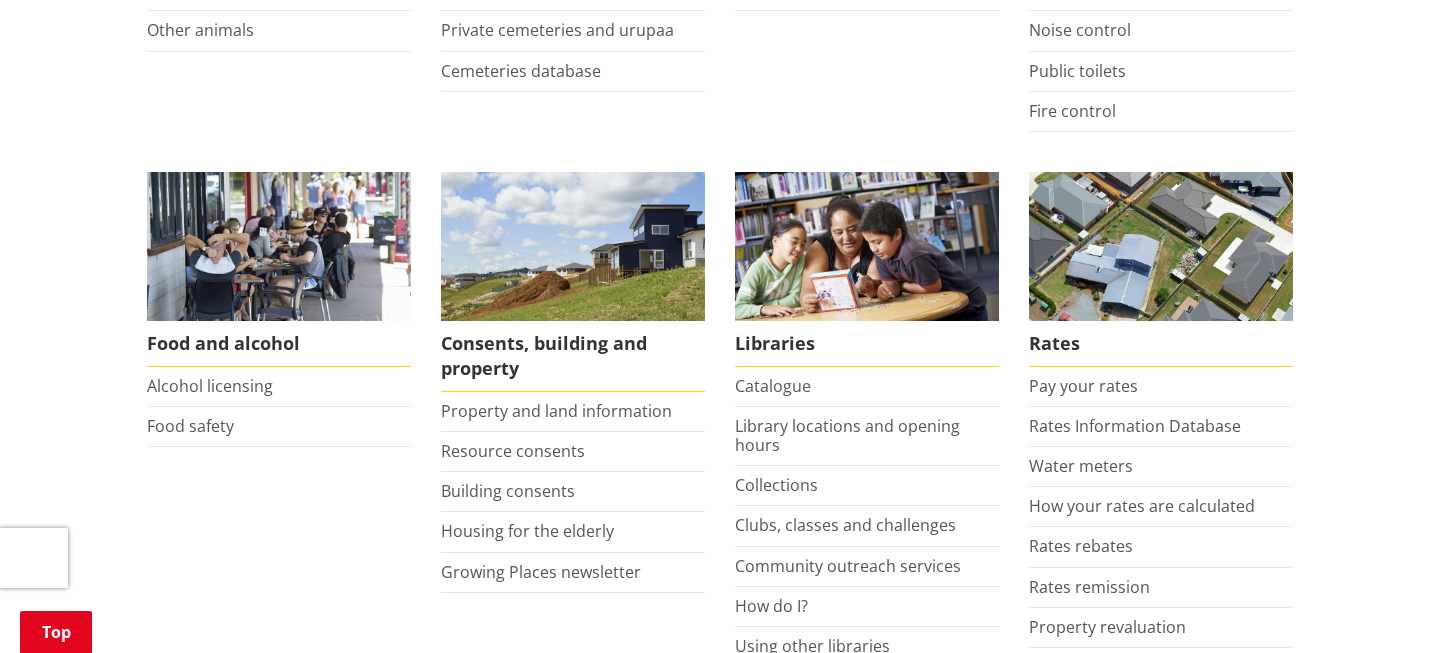 scroll, scrollTop: 682, scrollLeft: 0, axis: vertical 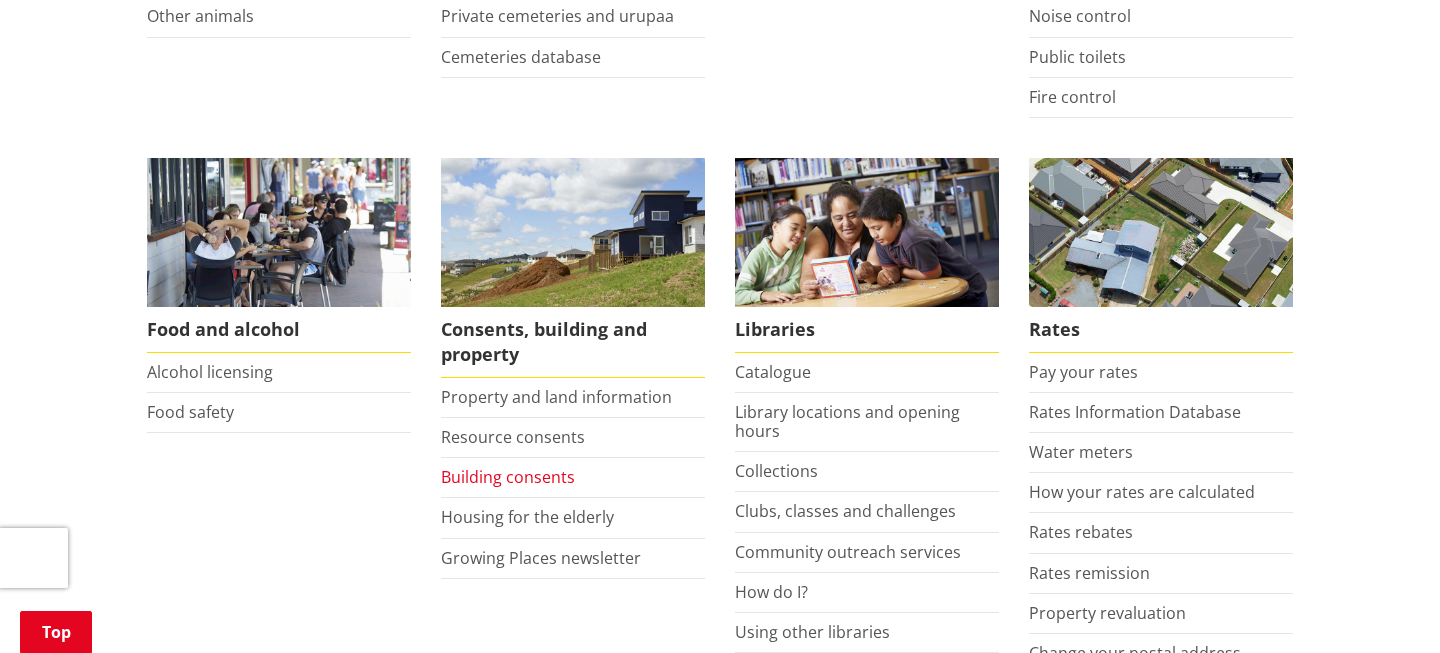 click on "Building consents" at bounding box center [508, 477] 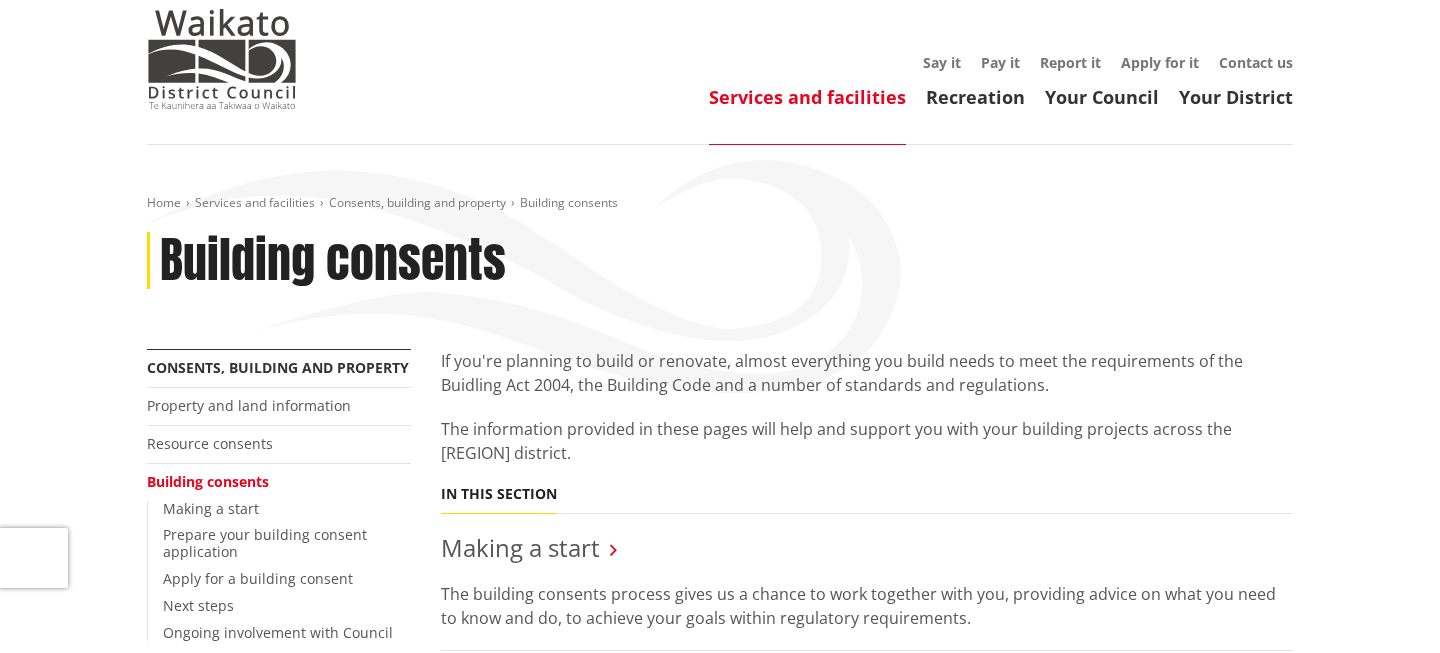 scroll, scrollTop: 53, scrollLeft: 0, axis: vertical 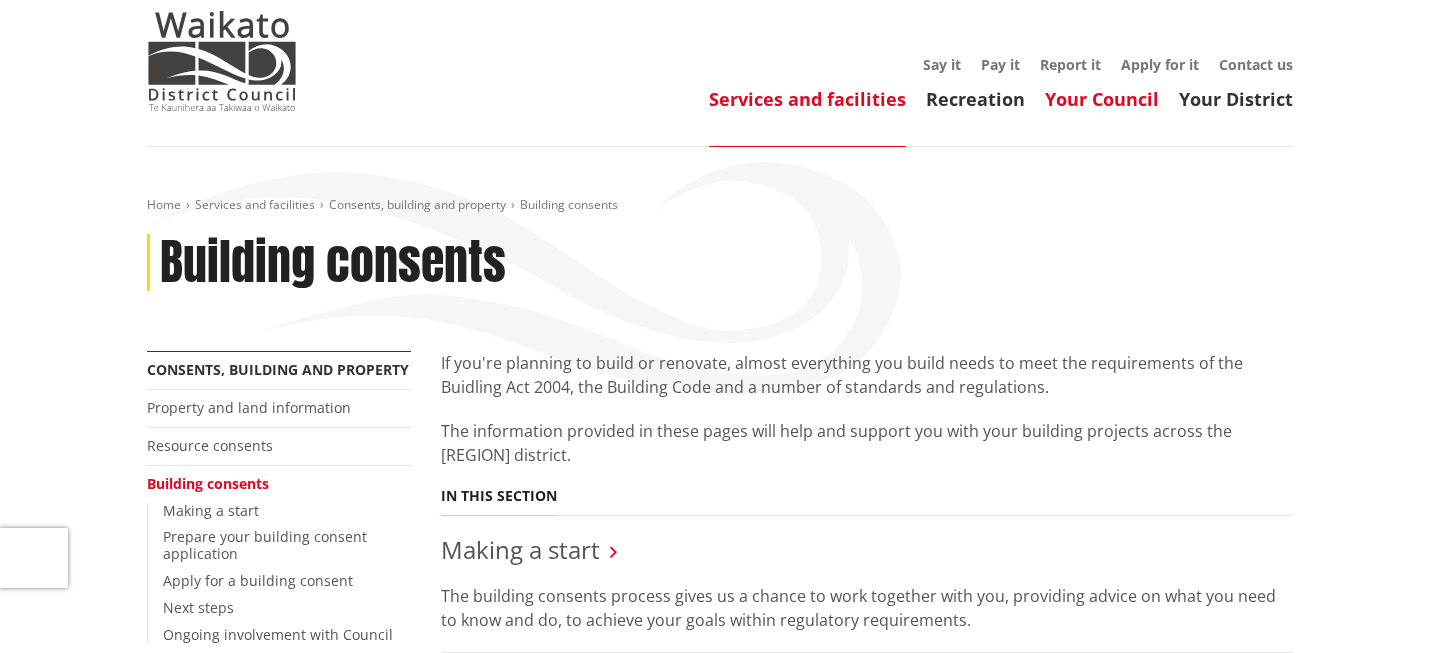 click on "Your Council" at bounding box center (1102, 99) 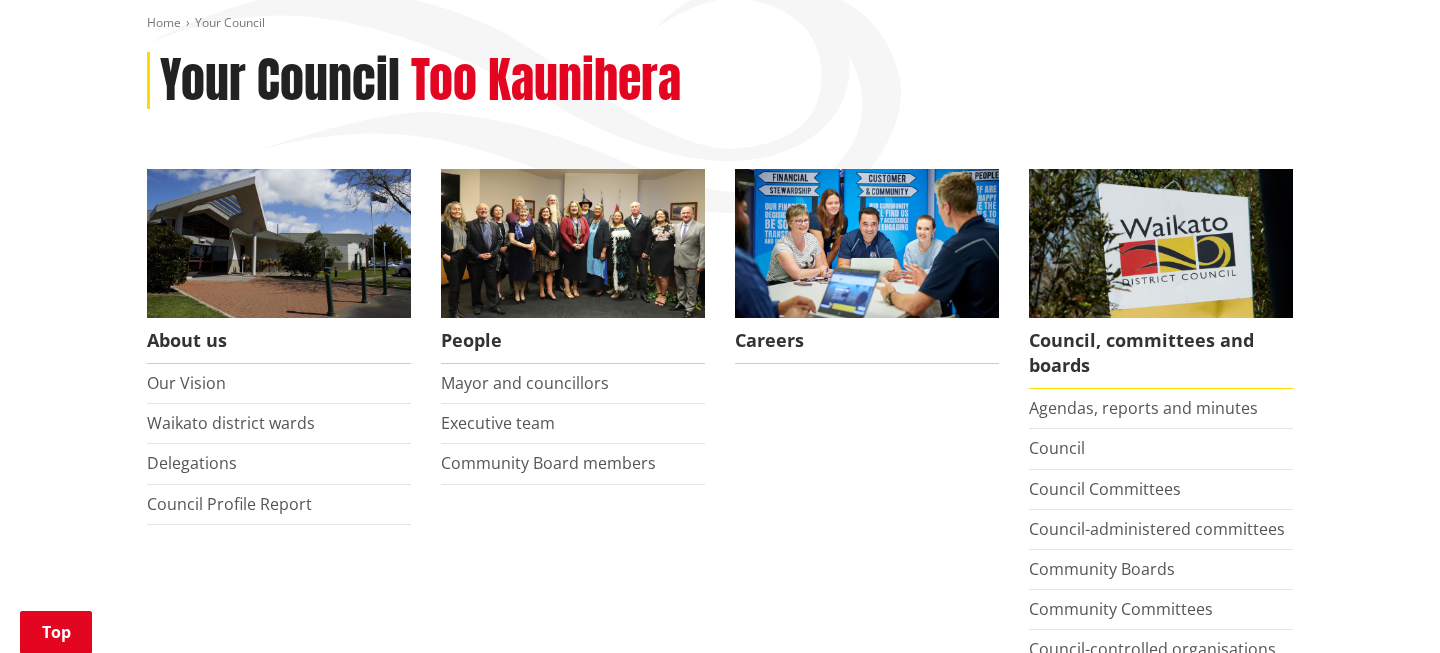 scroll, scrollTop: 239, scrollLeft: 0, axis: vertical 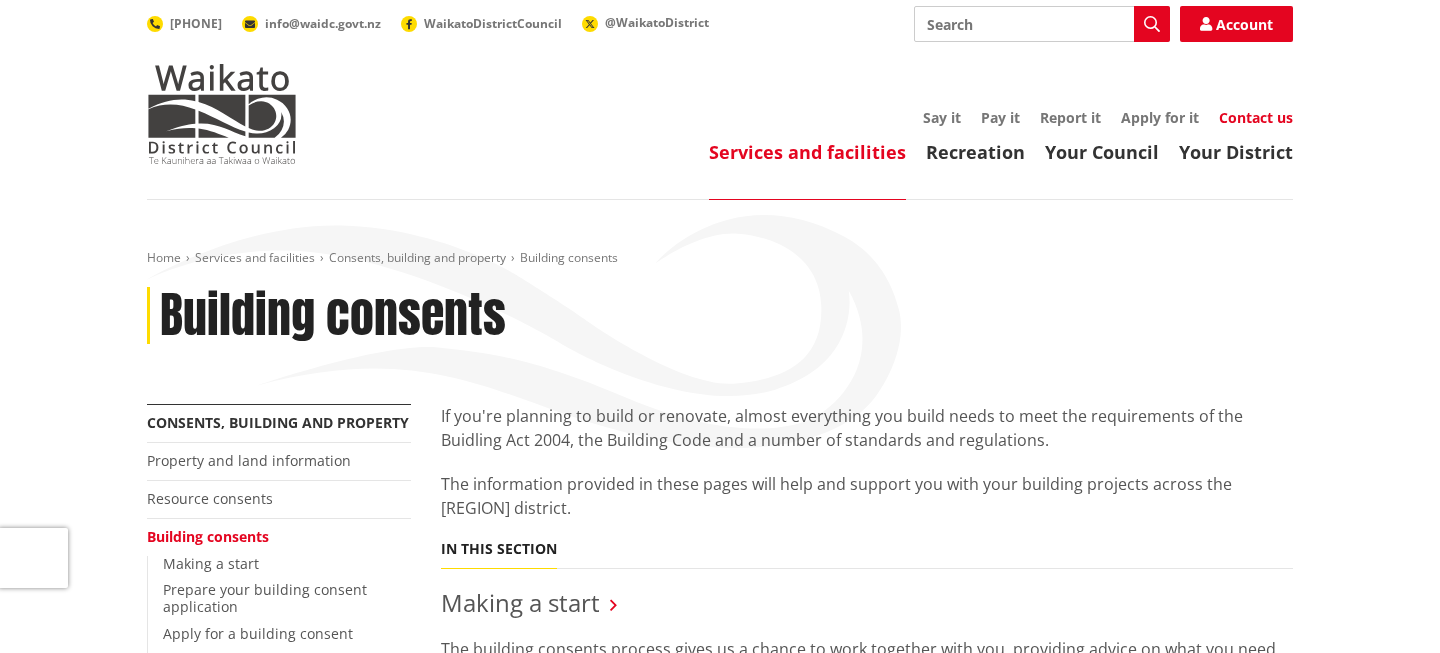 click on "Contact us" at bounding box center (1256, 117) 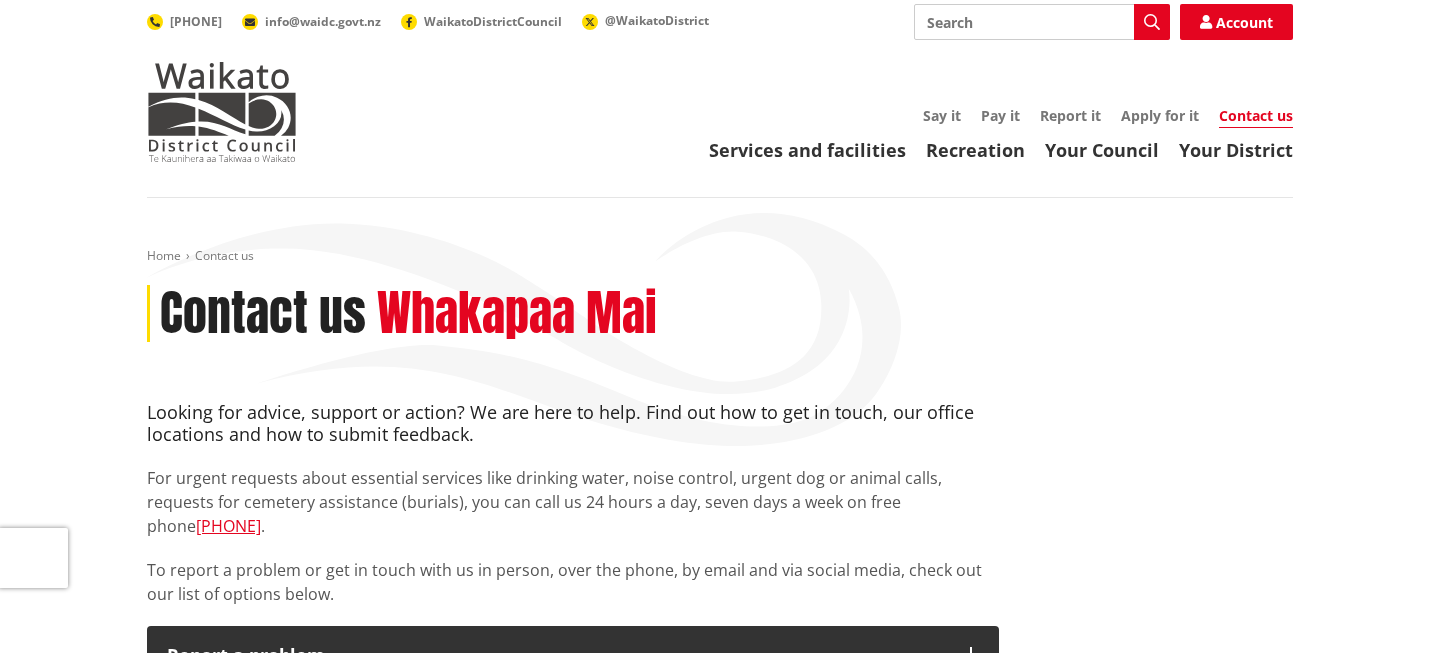 scroll, scrollTop: 0, scrollLeft: 0, axis: both 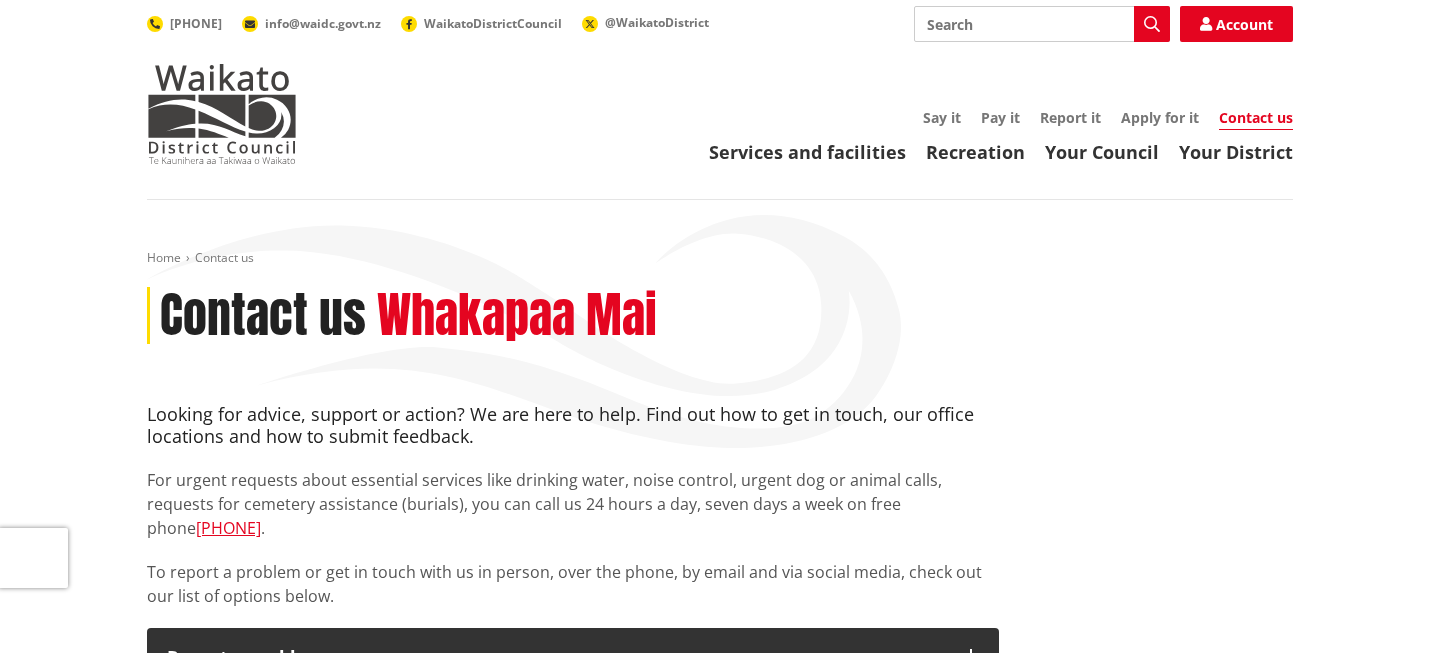 click on "Search" at bounding box center [1042, 24] 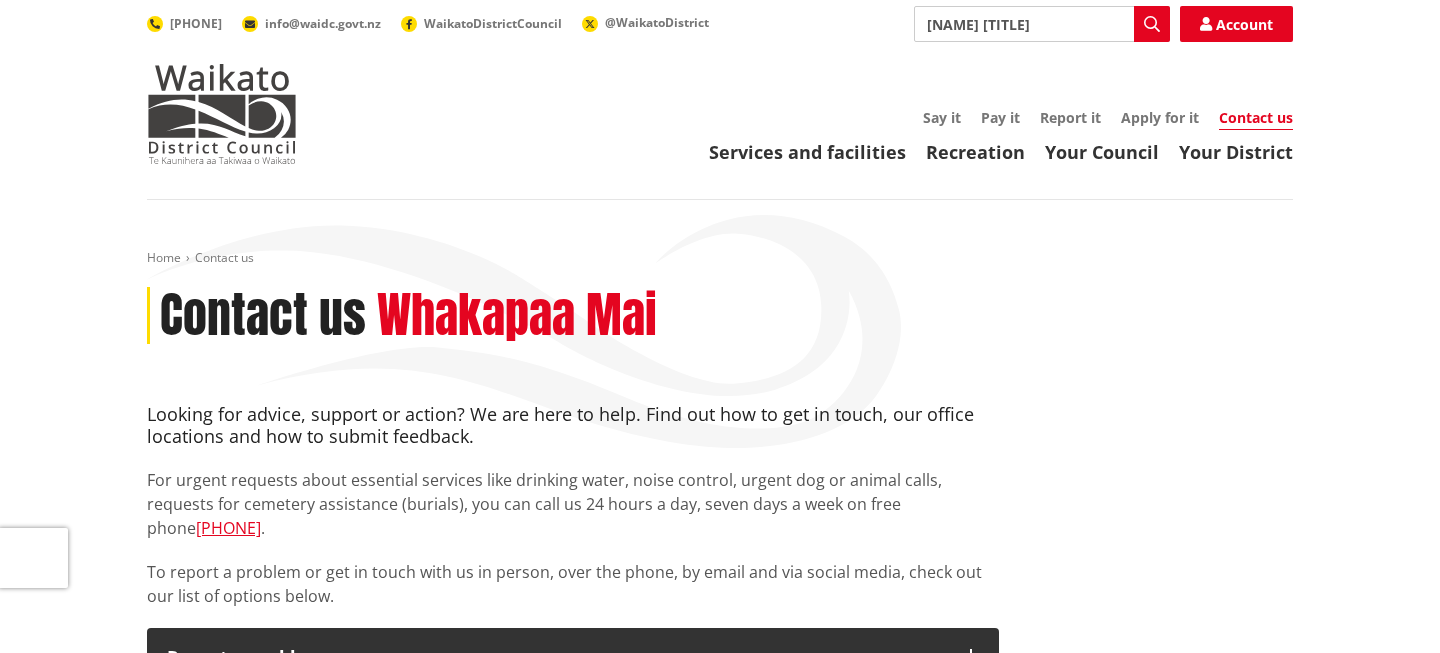 scroll, scrollTop: 0, scrollLeft: 122, axis: horizontal 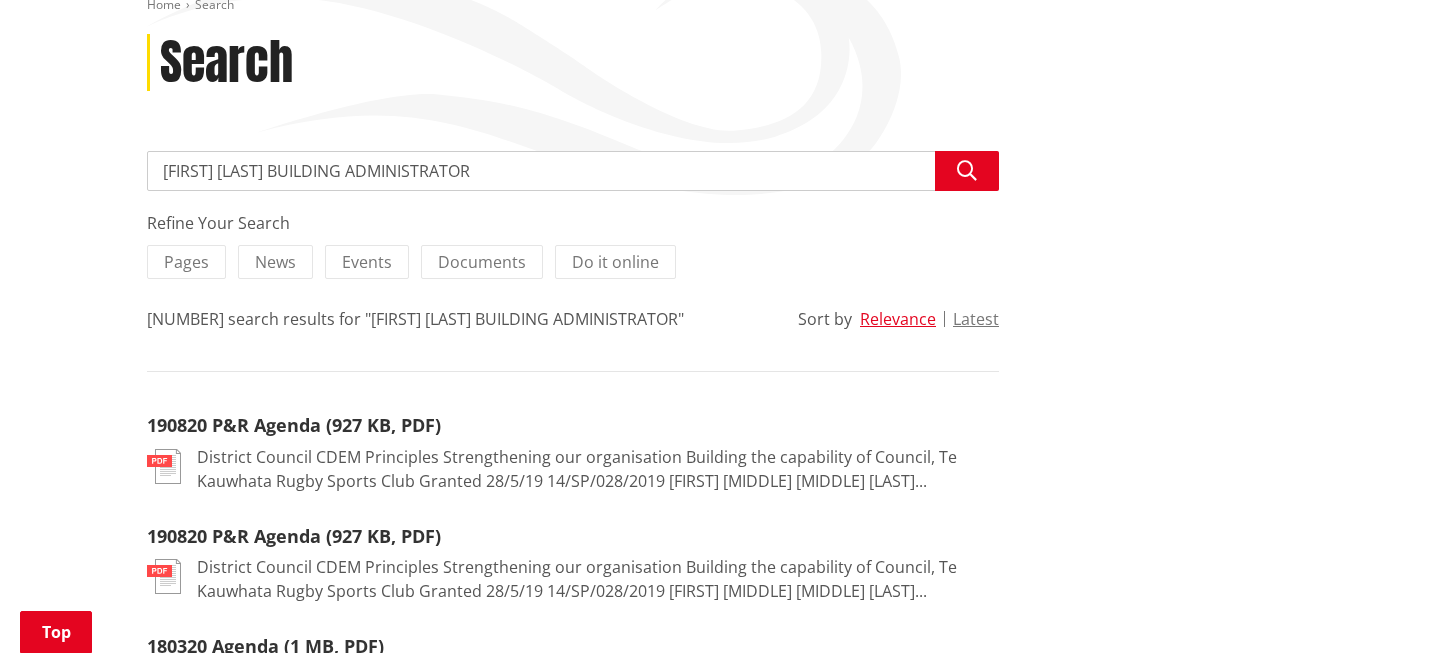 drag, startPoint x: 496, startPoint y: 171, endPoint x: 280, endPoint y: 161, distance: 216.23135 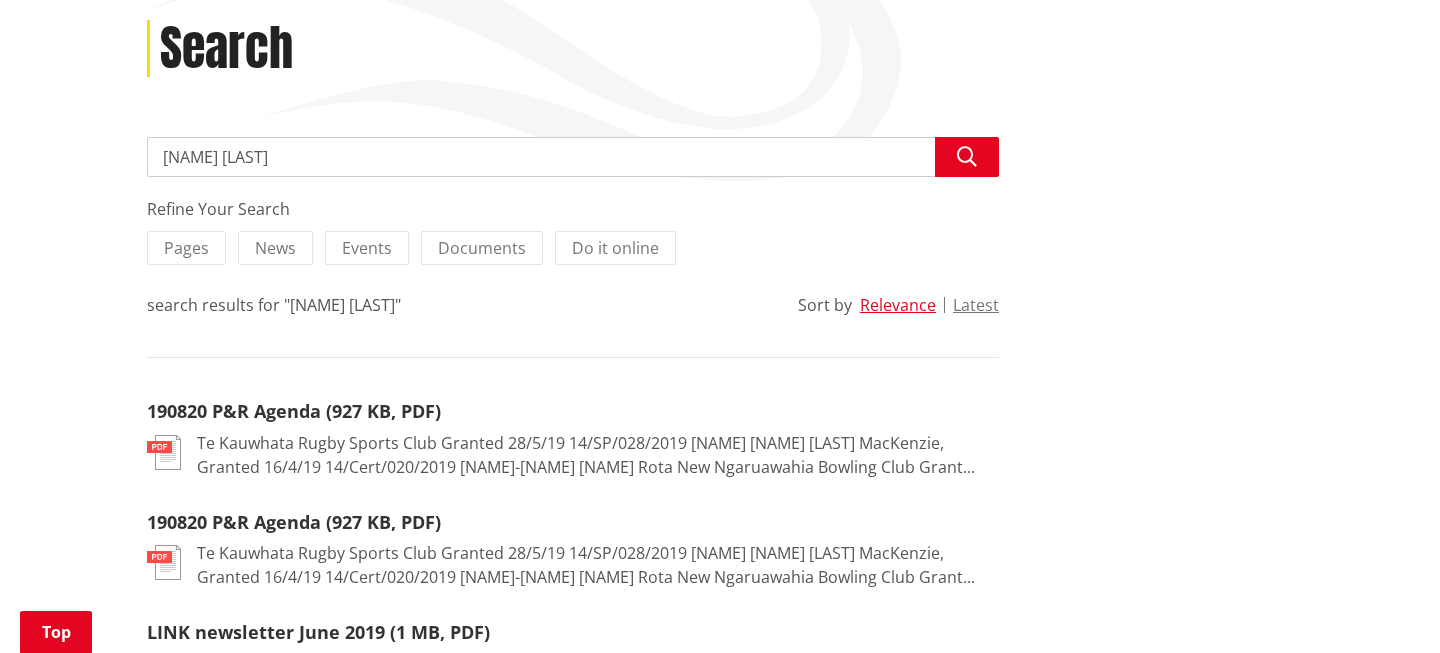 scroll, scrollTop: 303, scrollLeft: 0, axis: vertical 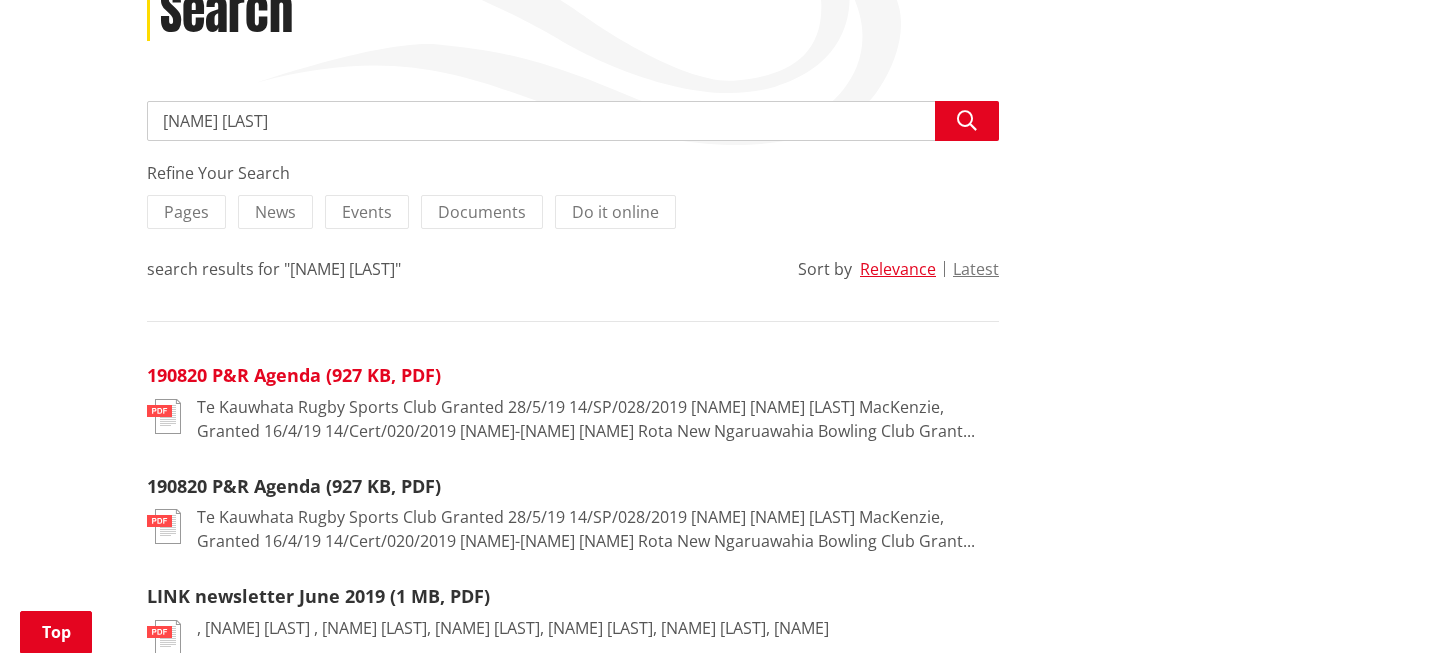 click on "190820 P&R Agenda (927 KB, PDF)" at bounding box center (294, 375) 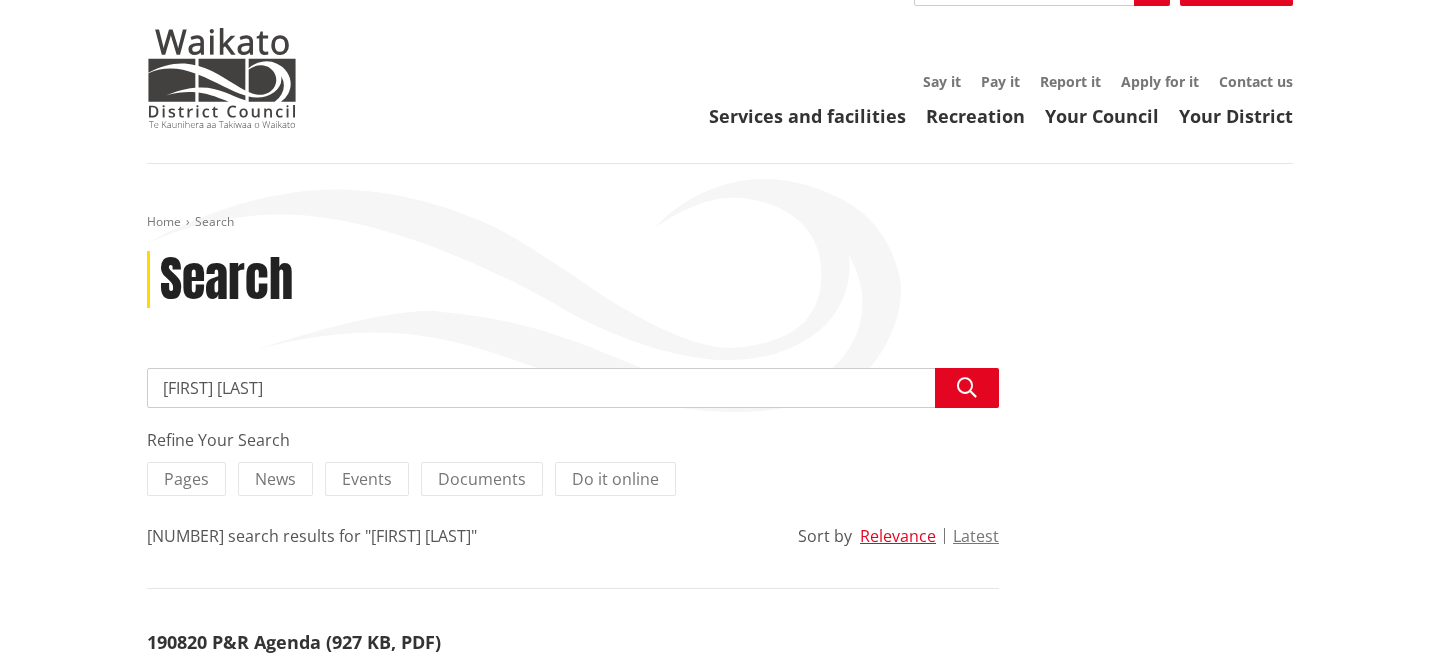 scroll, scrollTop: 0, scrollLeft: 0, axis: both 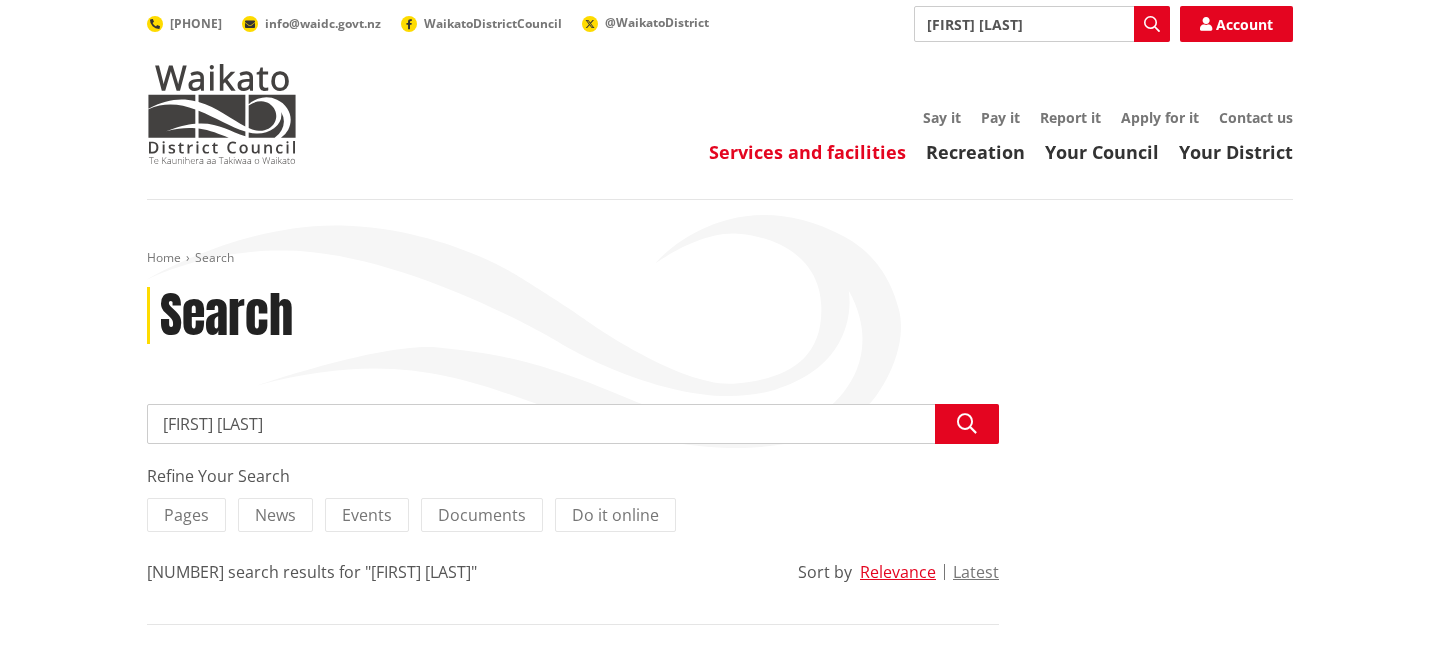 click on "Services and facilities" at bounding box center [807, 152] 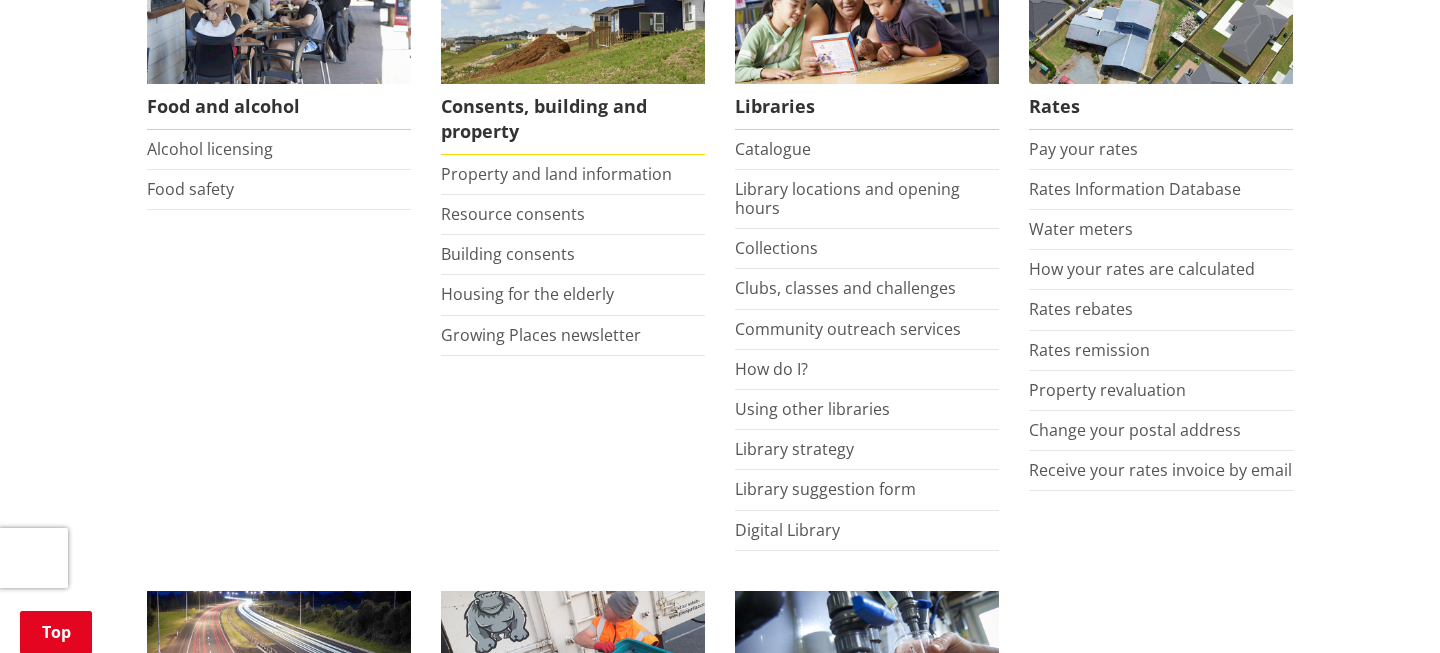 scroll, scrollTop: 906, scrollLeft: 0, axis: vertical 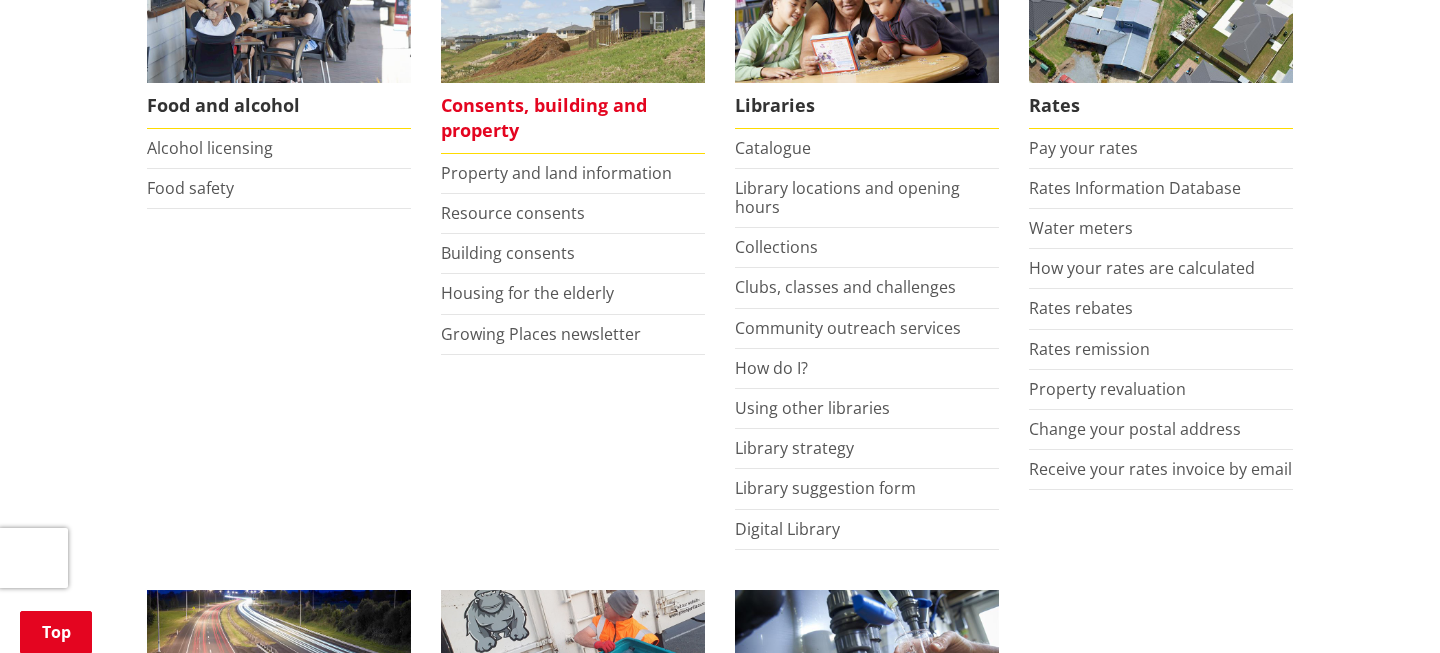 click on "Consents, building and property" at bounding box center (573, 118) 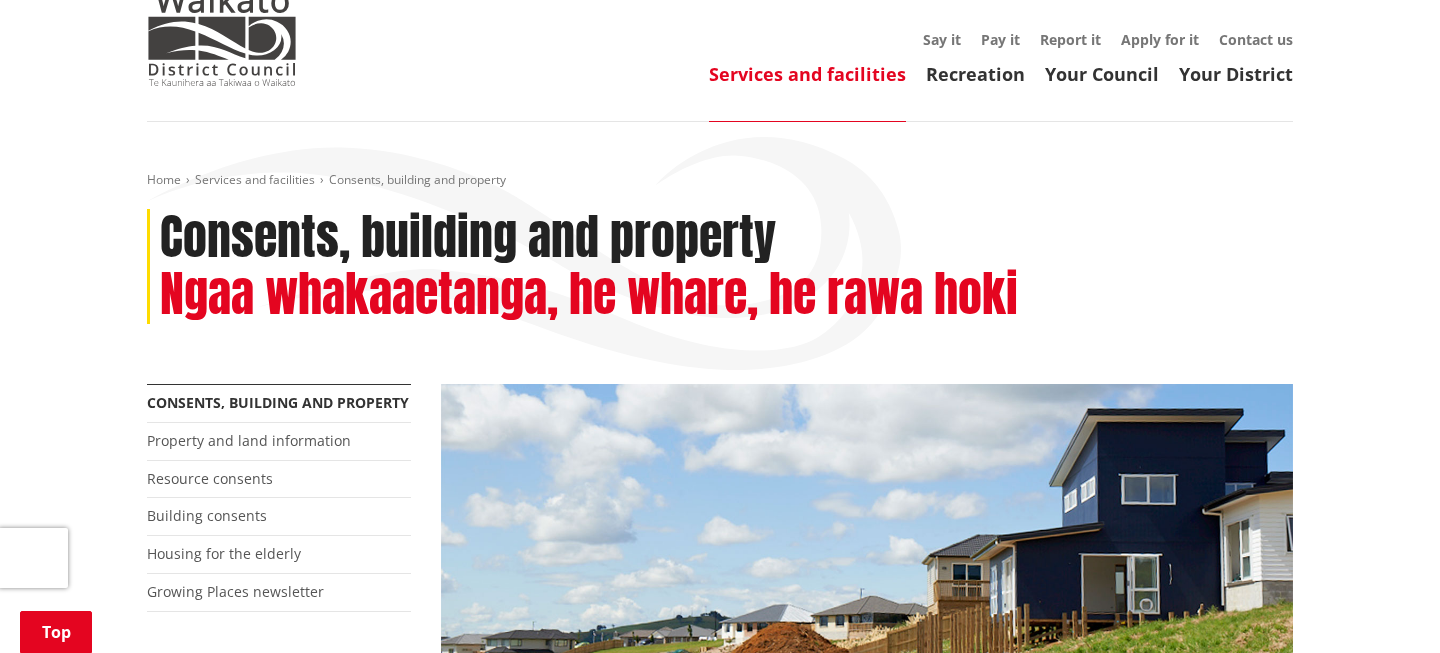 scroll, scrollTop: 0, scrollLeft: 0, axis: both 